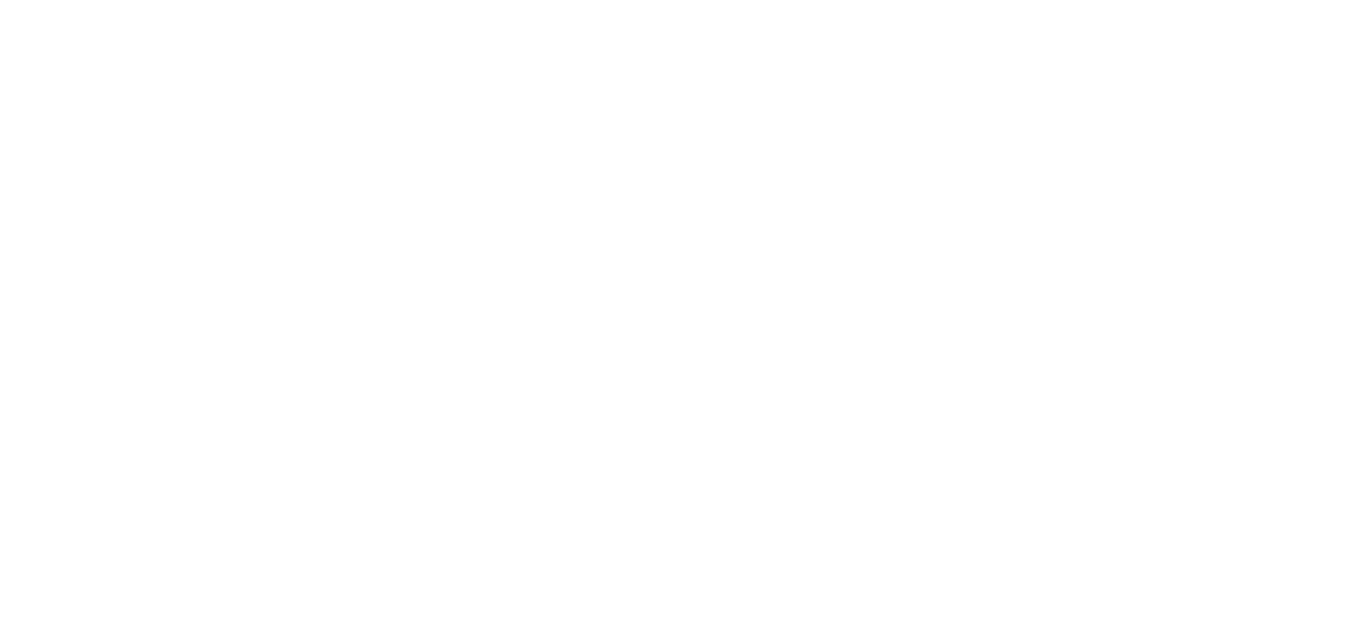 scroll, scrollTop: 0, scrollLeft: 0, axis: both 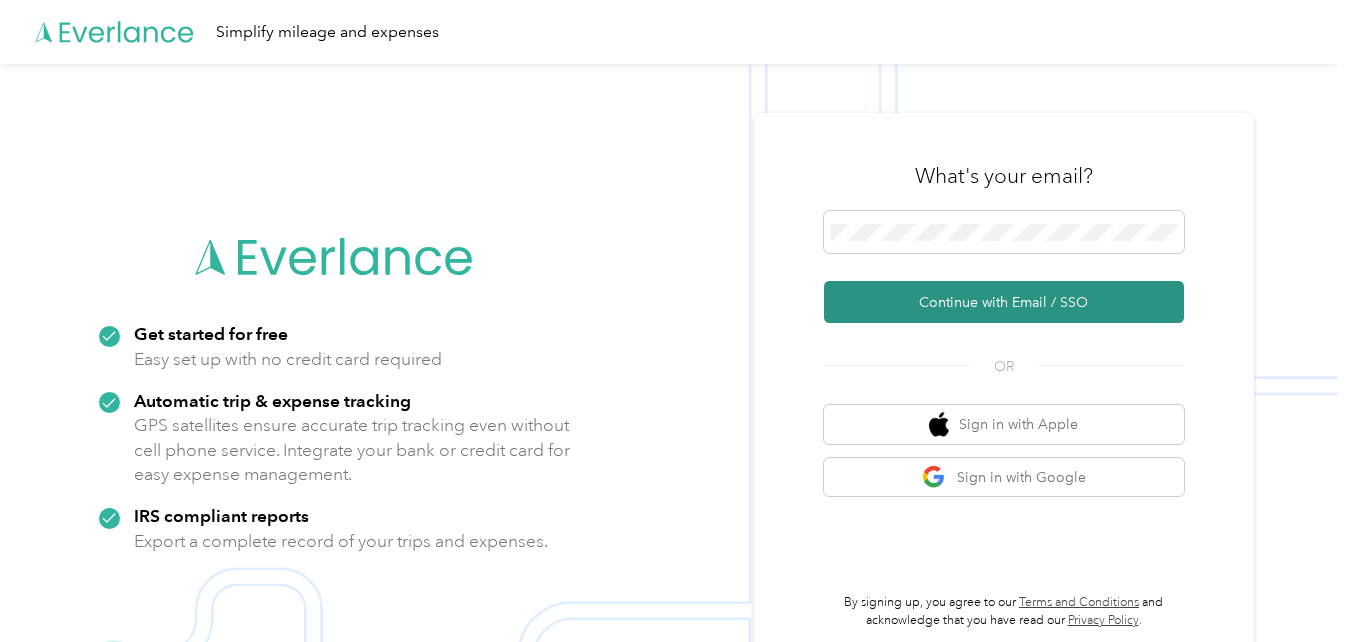 click on "Continue with Email / SSO" at bounding box center (1004, 302) 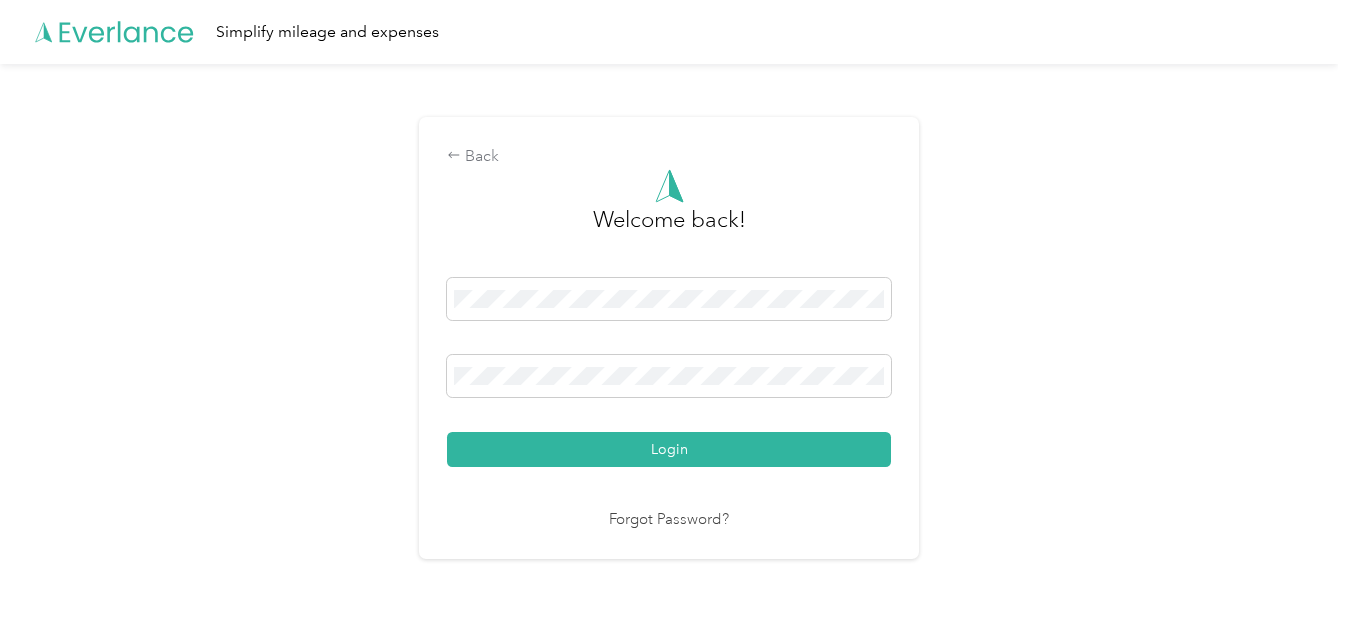 click on "Login" at bounding box center (669, 449) 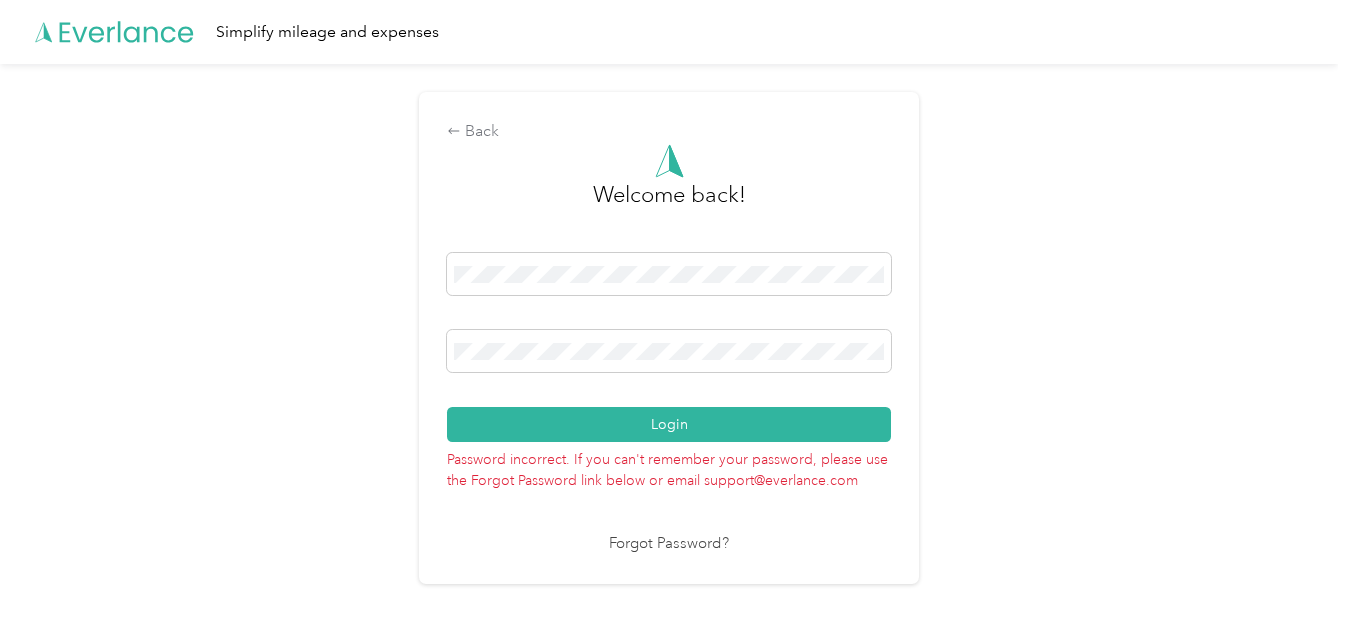 click on "Login" at bounding box center (669, 424) 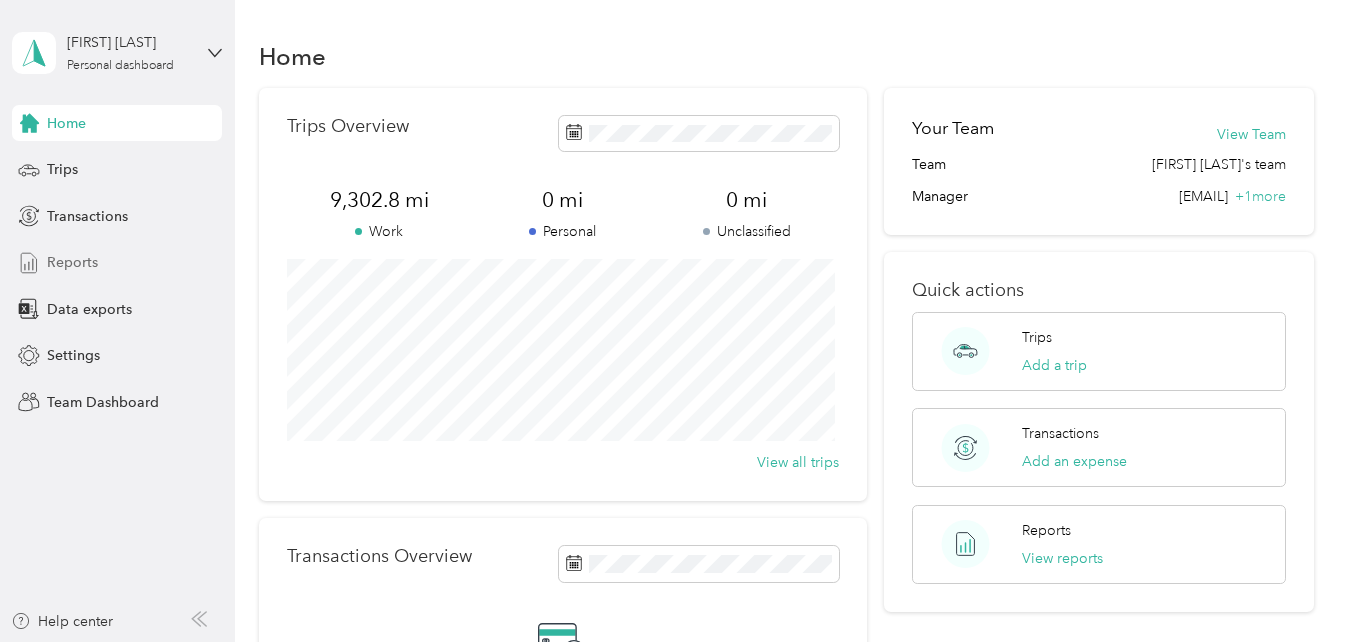click on "Reports" at bounding box center [72, 262] 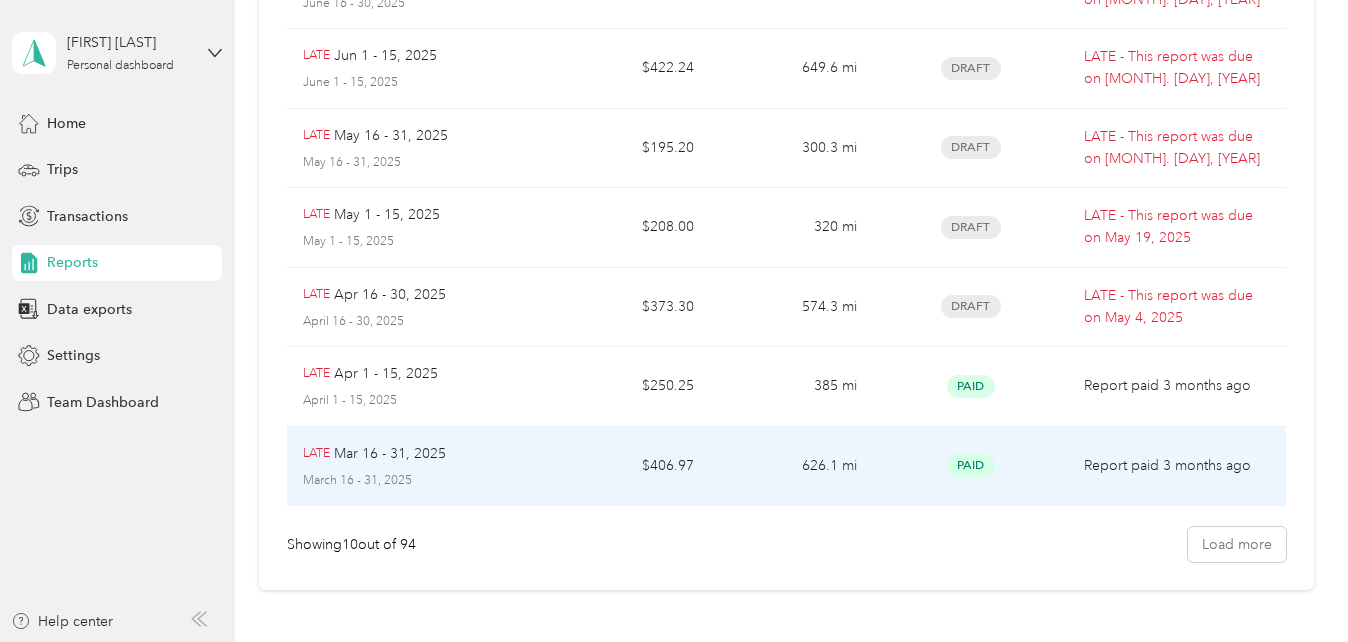 scroll, scrollTop: 400, scrollLeft: 0, axis: vertical 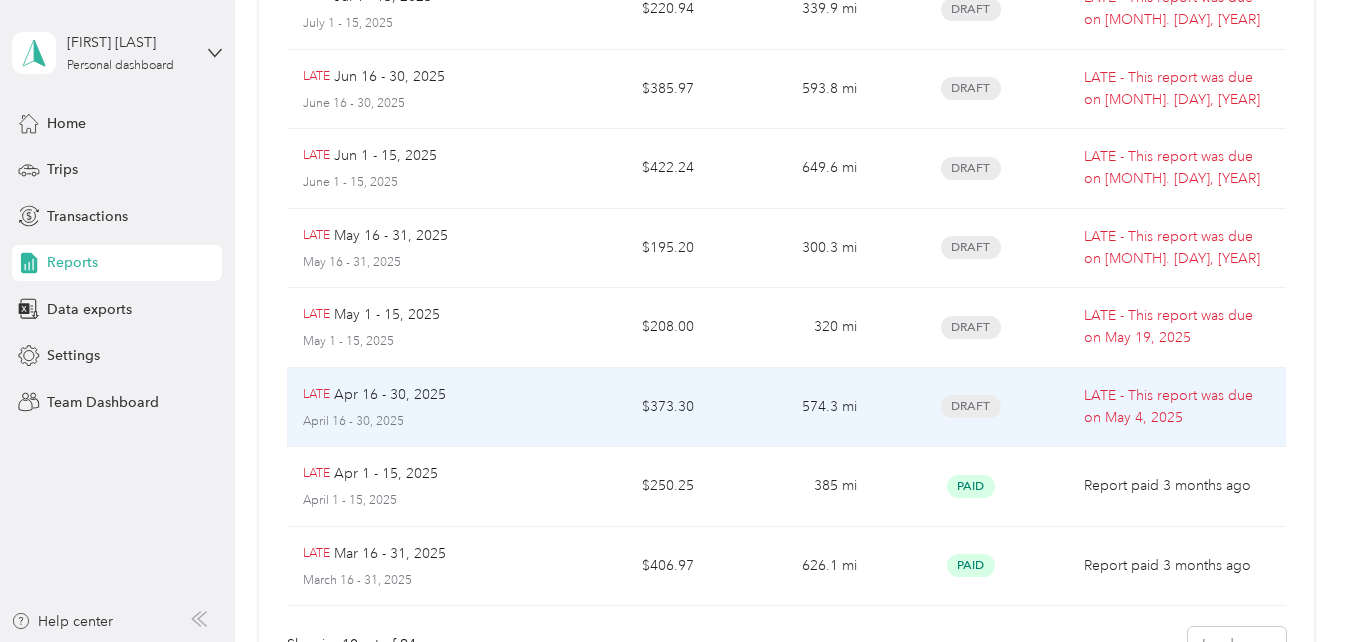 click on "Draft" at bounding box center (971, 406) 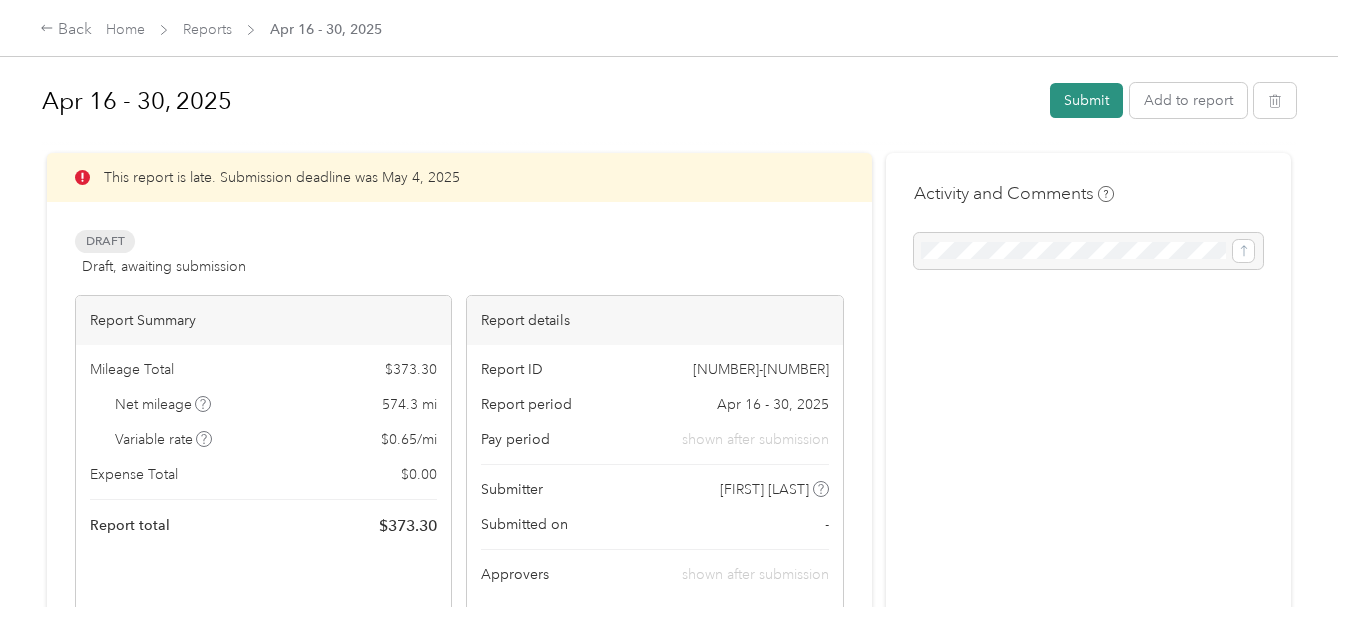 click on "Submit" at bounding box center [1086, 100] 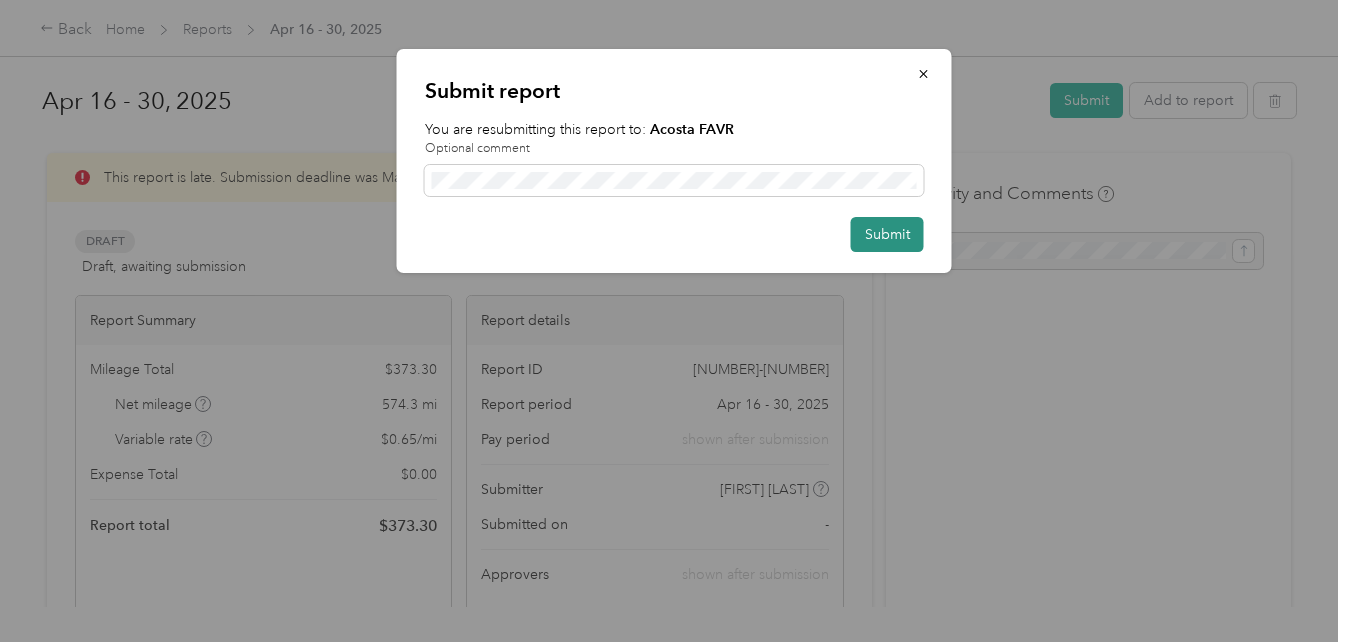 click on "Submit" at bounding box center (887, 234) 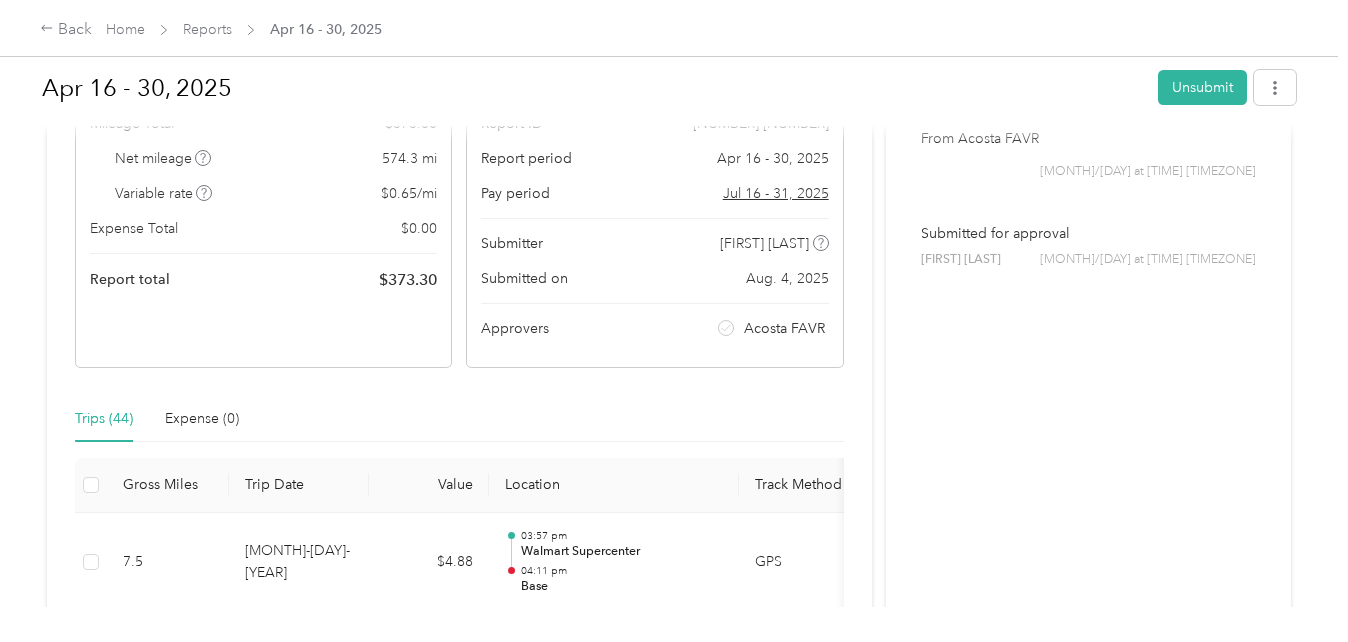 scroll, scrollTop: 0, scrollLeft: 0, axis: both 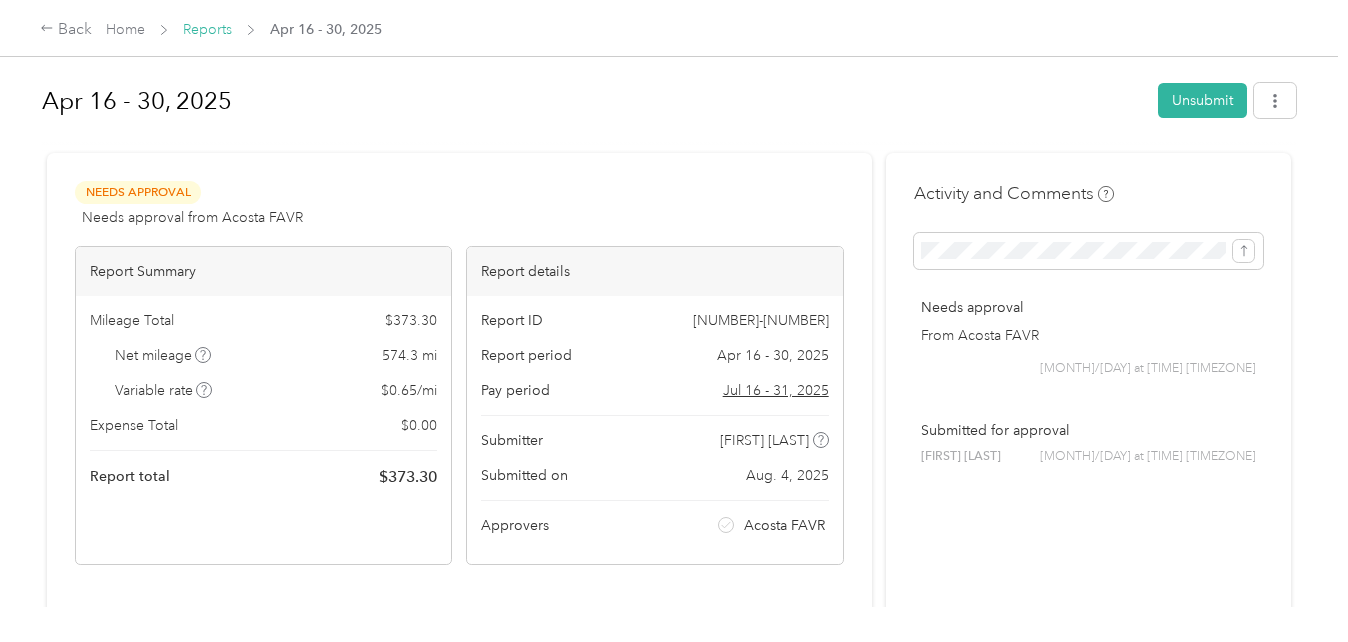 click on "Reports" at bounding box center [207, 29] 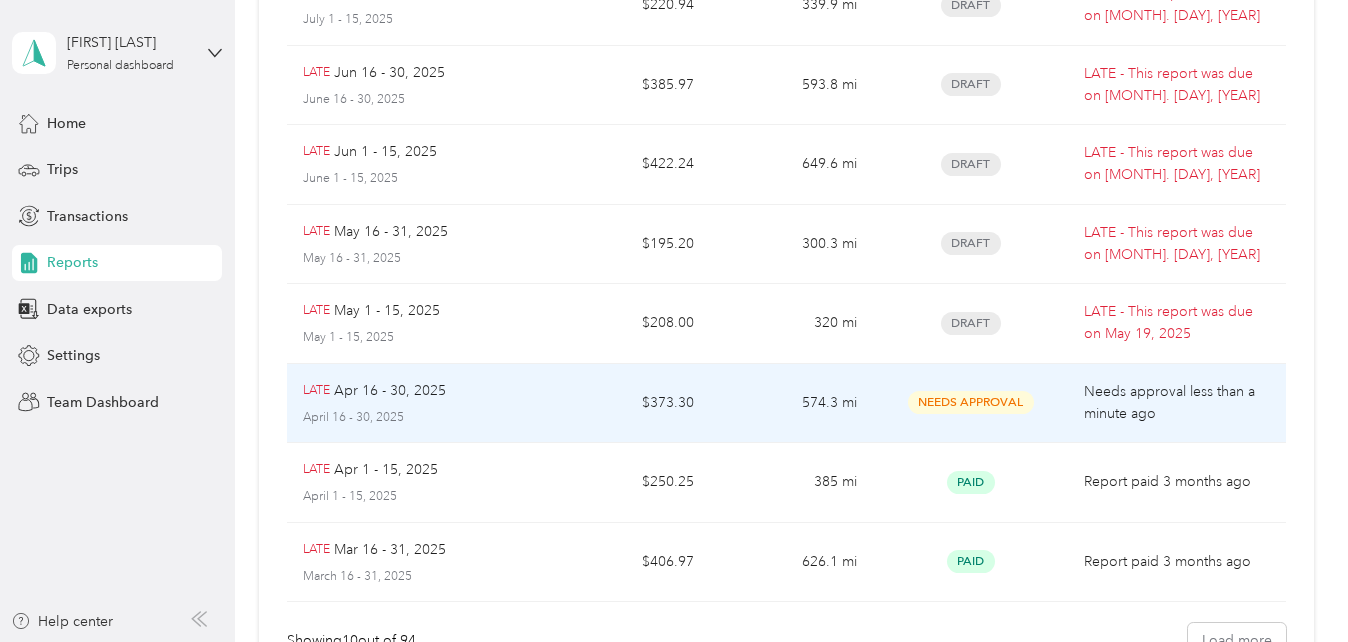 scroll, scrollTop: 400, scrollLeft: 0, axis: vertical 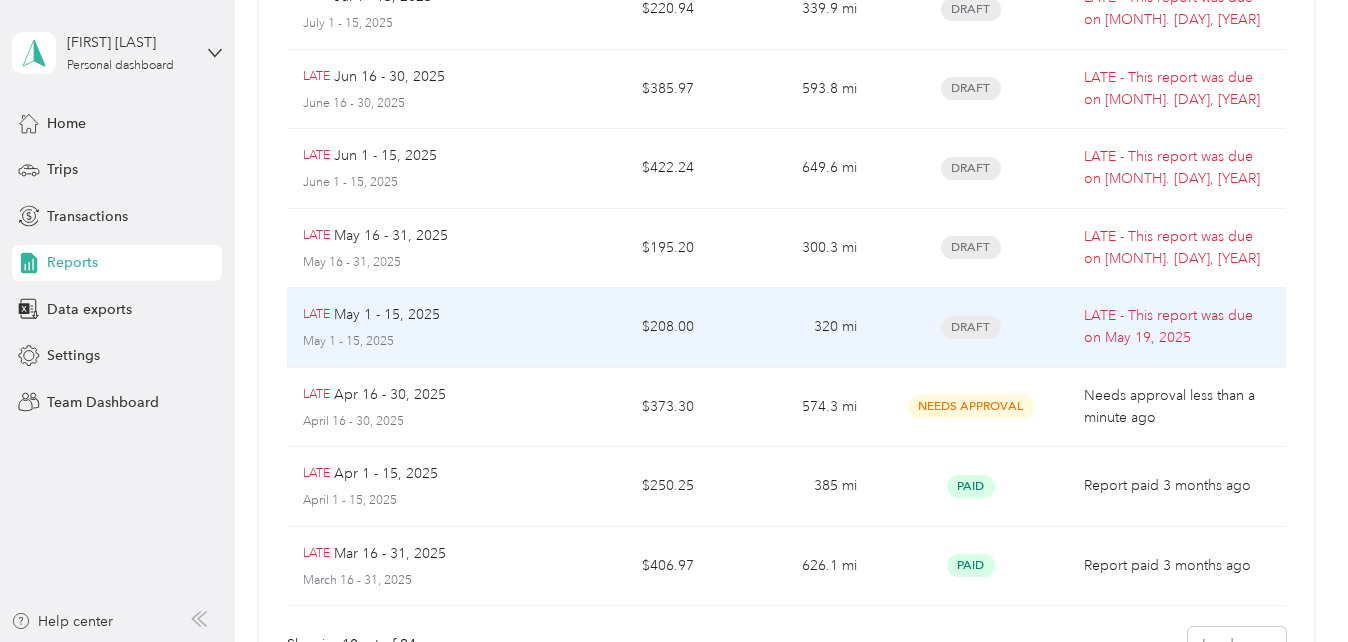 click on "320 mi" at bounding box center (791, 328) 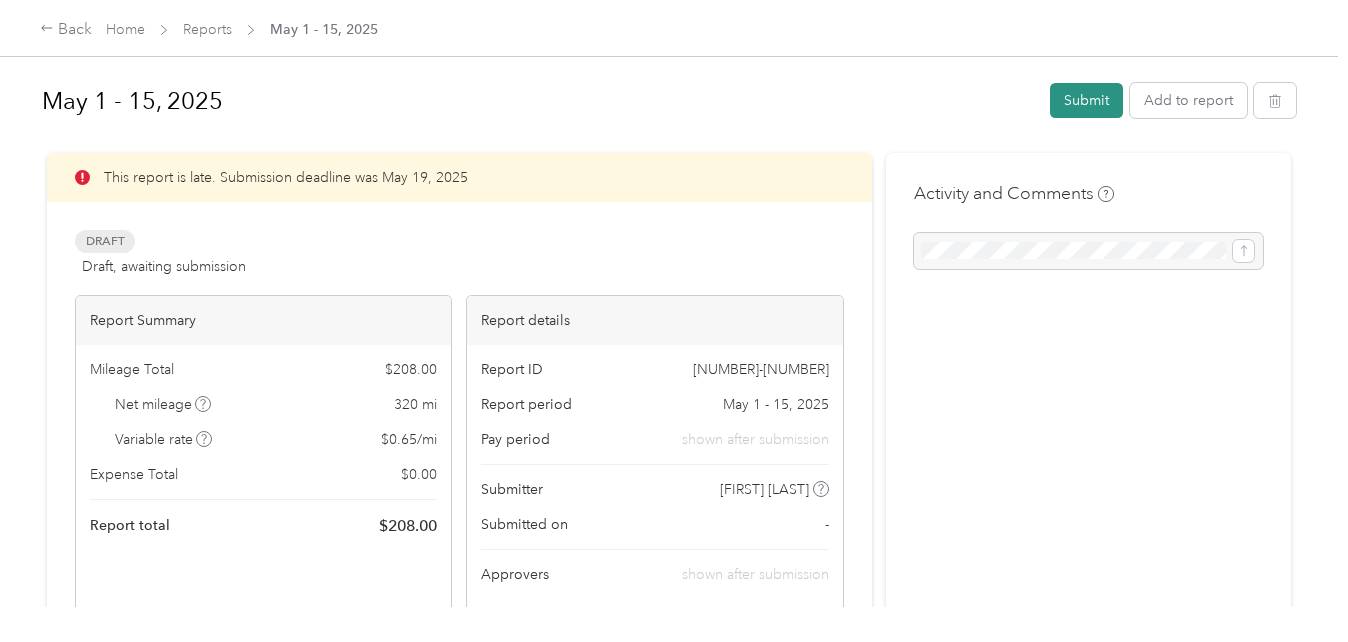 click on "Submit" at bounding box center (1086, 100) 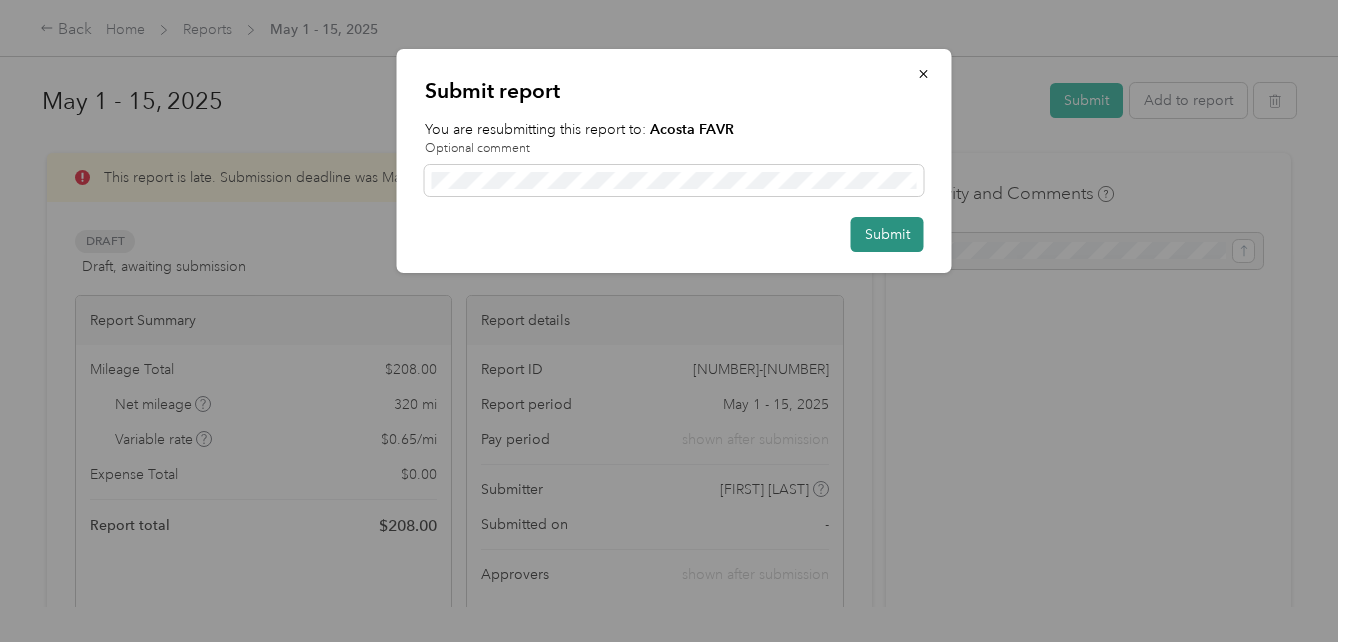click on "Submit" at bounding box center [887, 234] 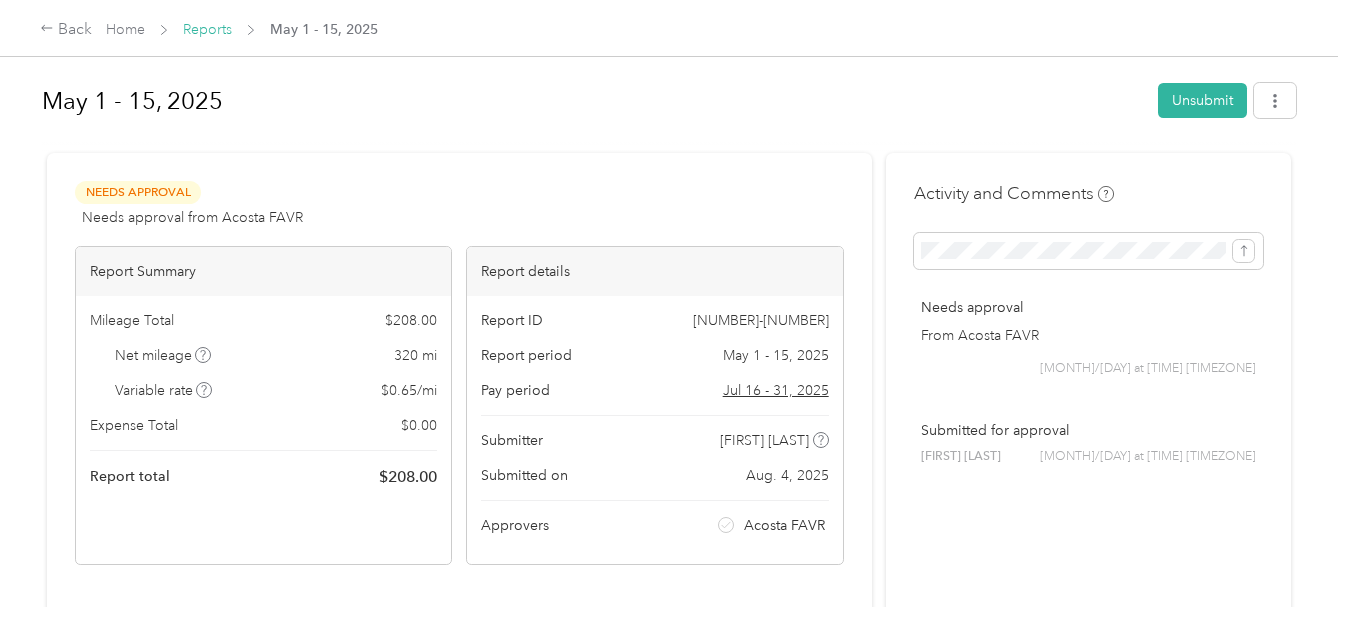 click on "Reports" at bounding box center [207, 29] 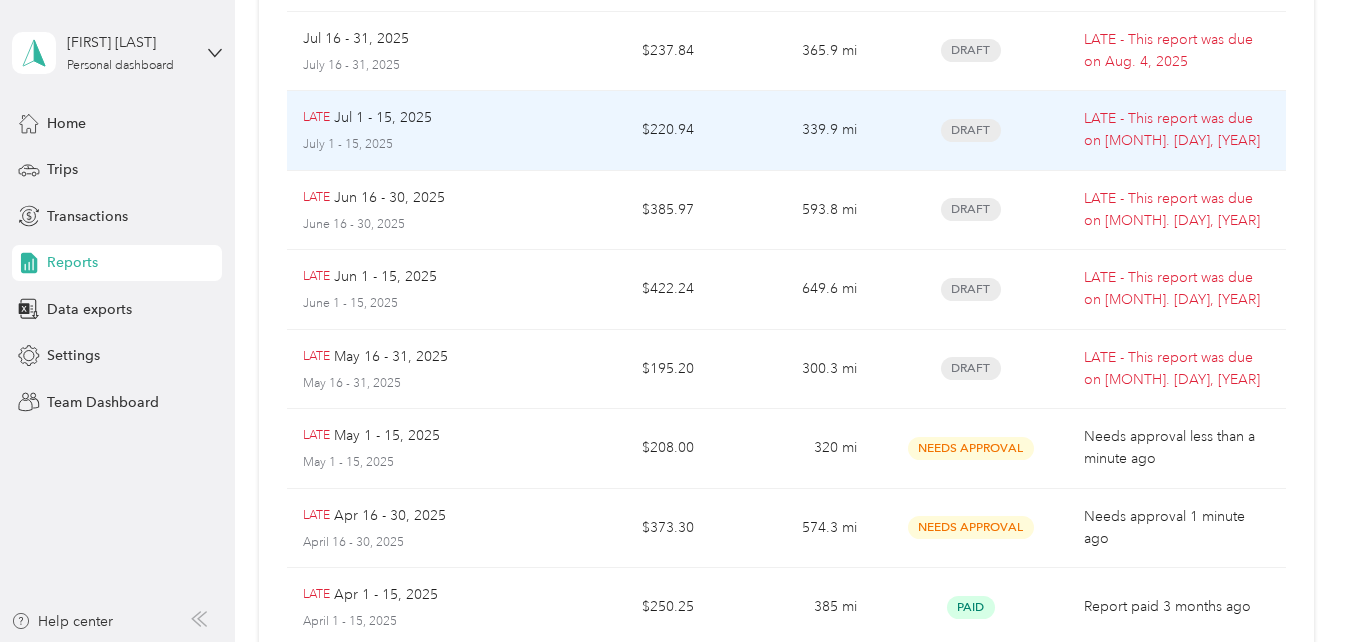 scroll, scrollTop: 300, scrollLeft: 0, axis: vertical 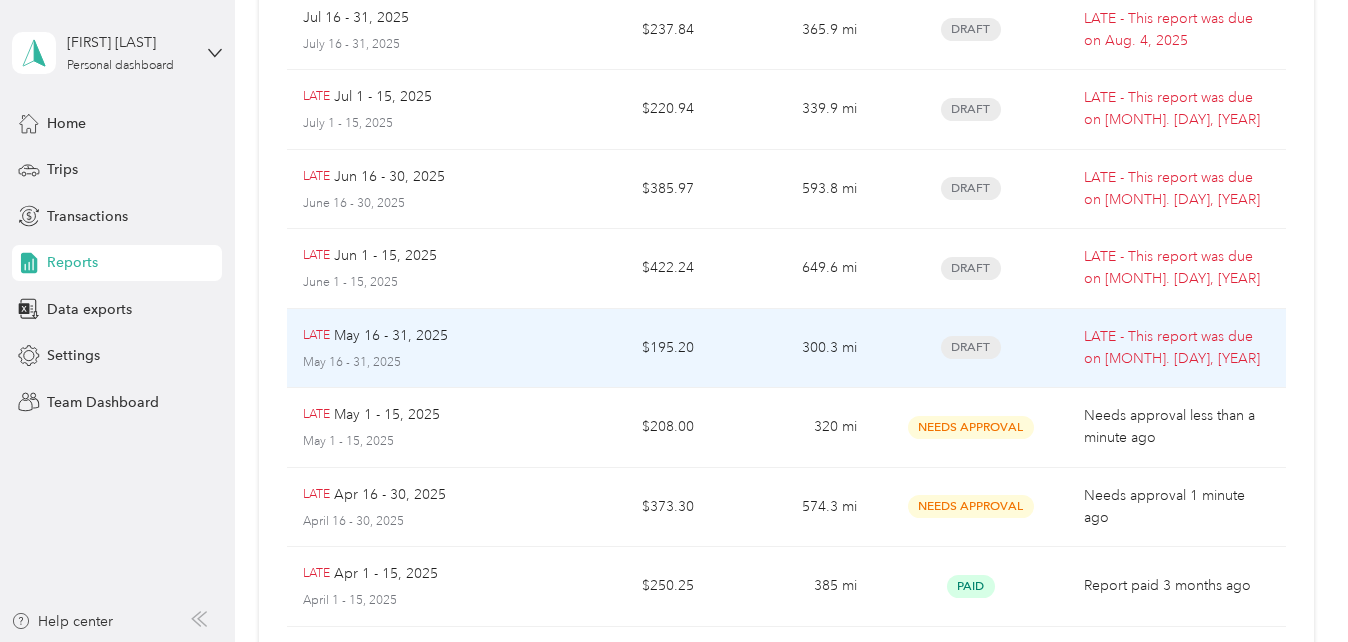 click on "300.3 mi" at bounding box center [791, 349] 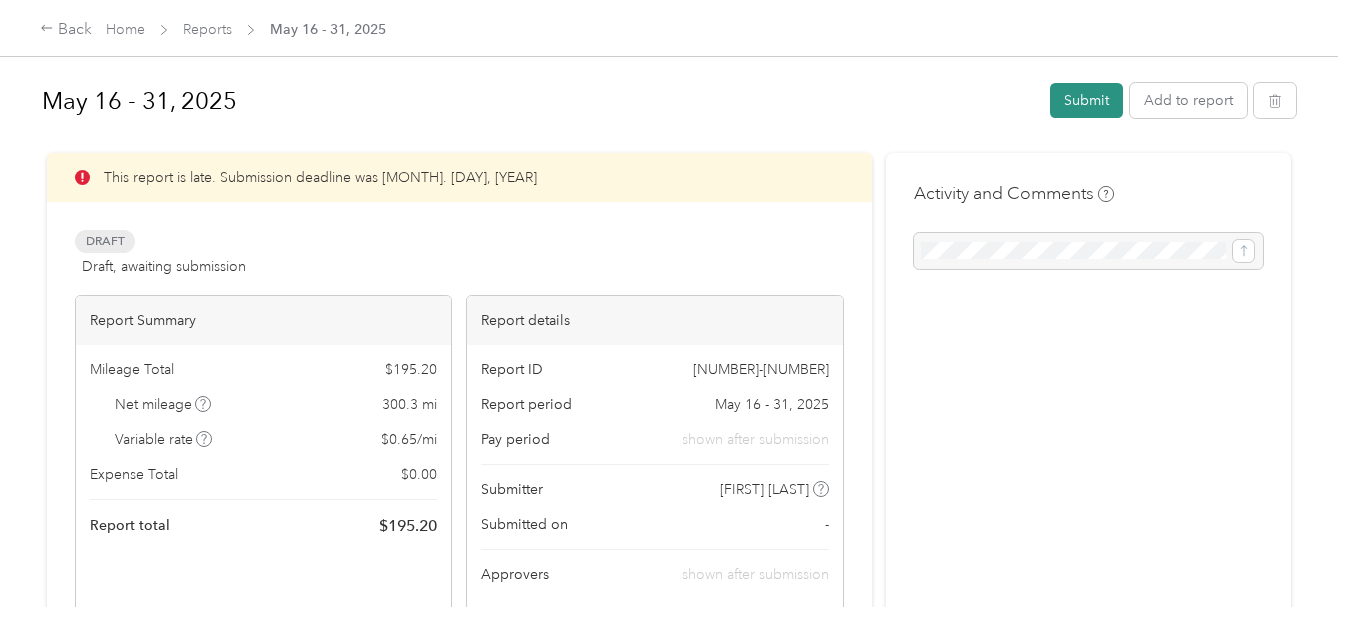 click on "Submit" at bounding box center [1086, 100] 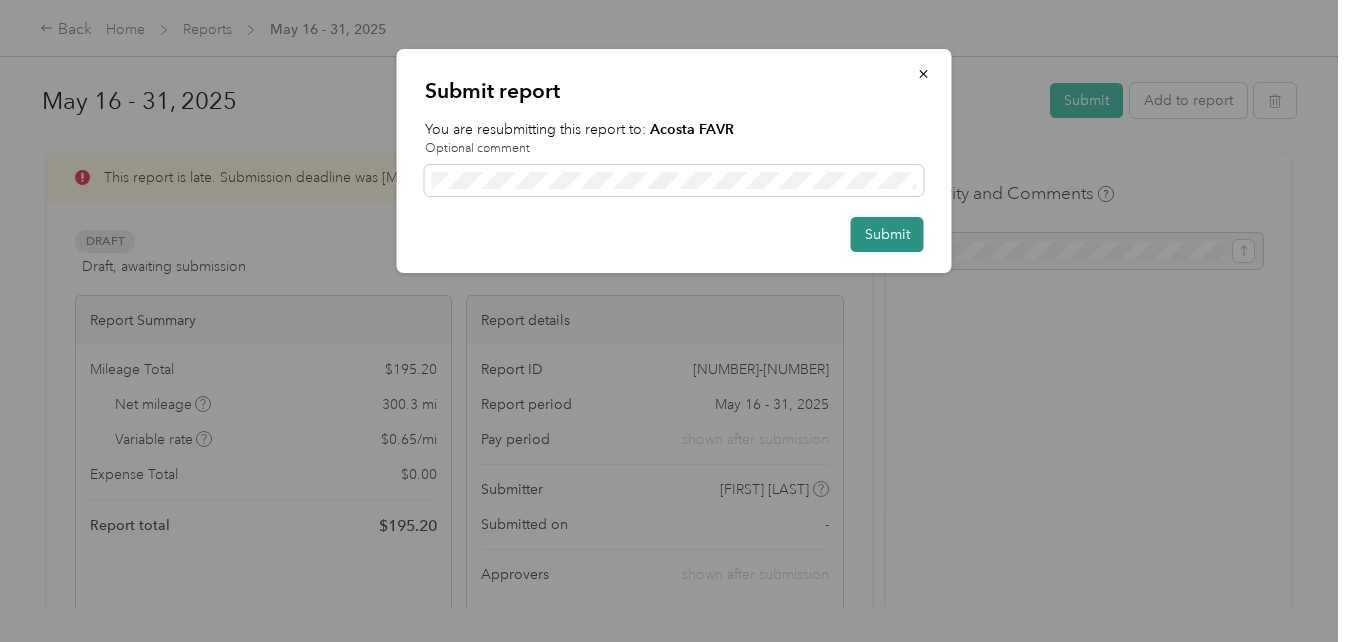click on "Submit" at bounding box center (887, 234) 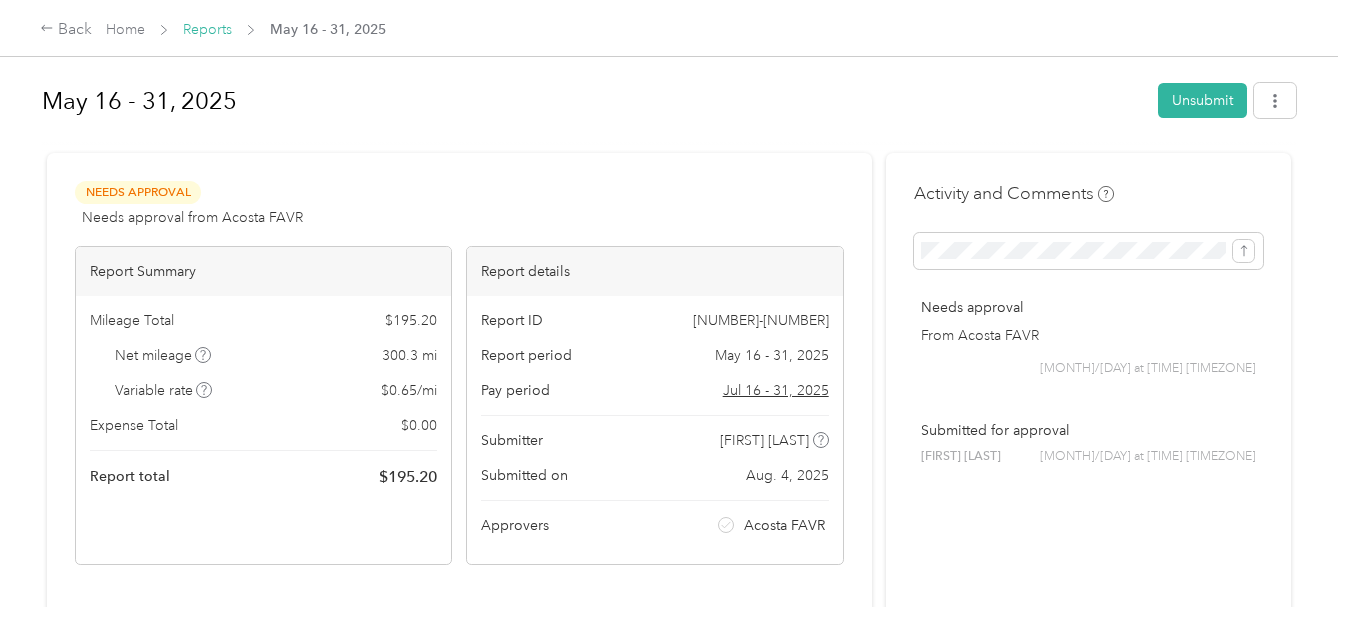 click on "Reports" at bounding box center (207, 29) 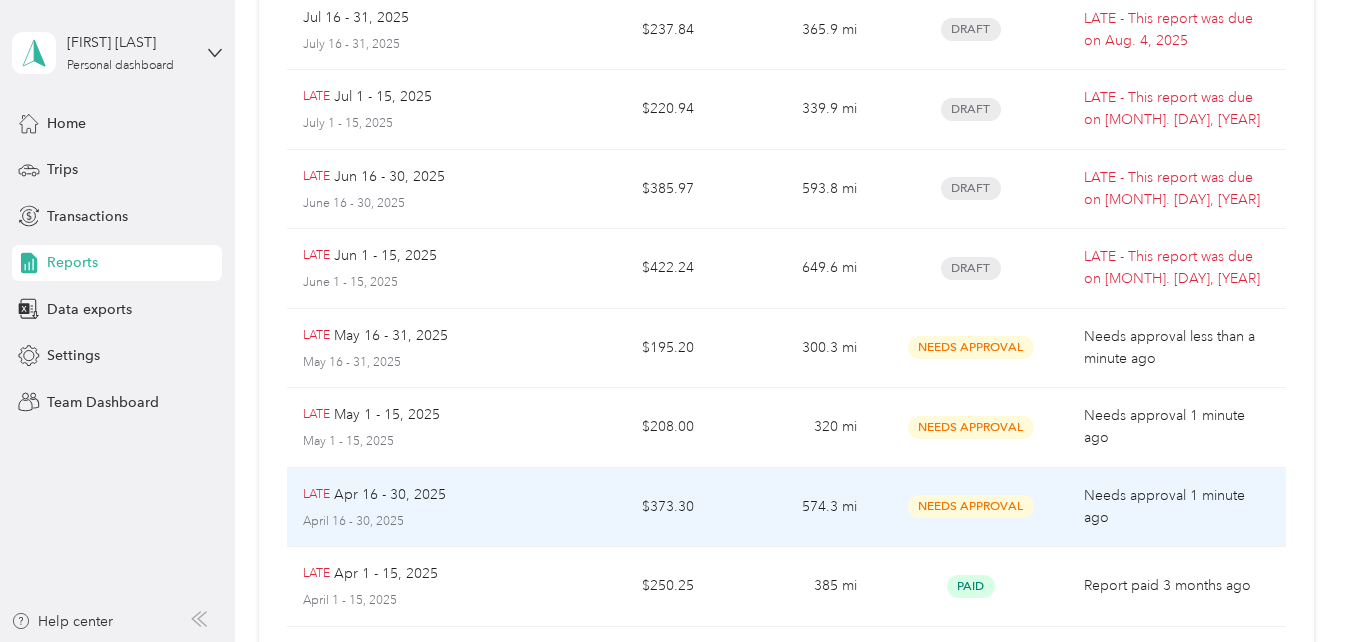 scroll, scrollTop: 200, scrollLeft: 0, axis: vertical 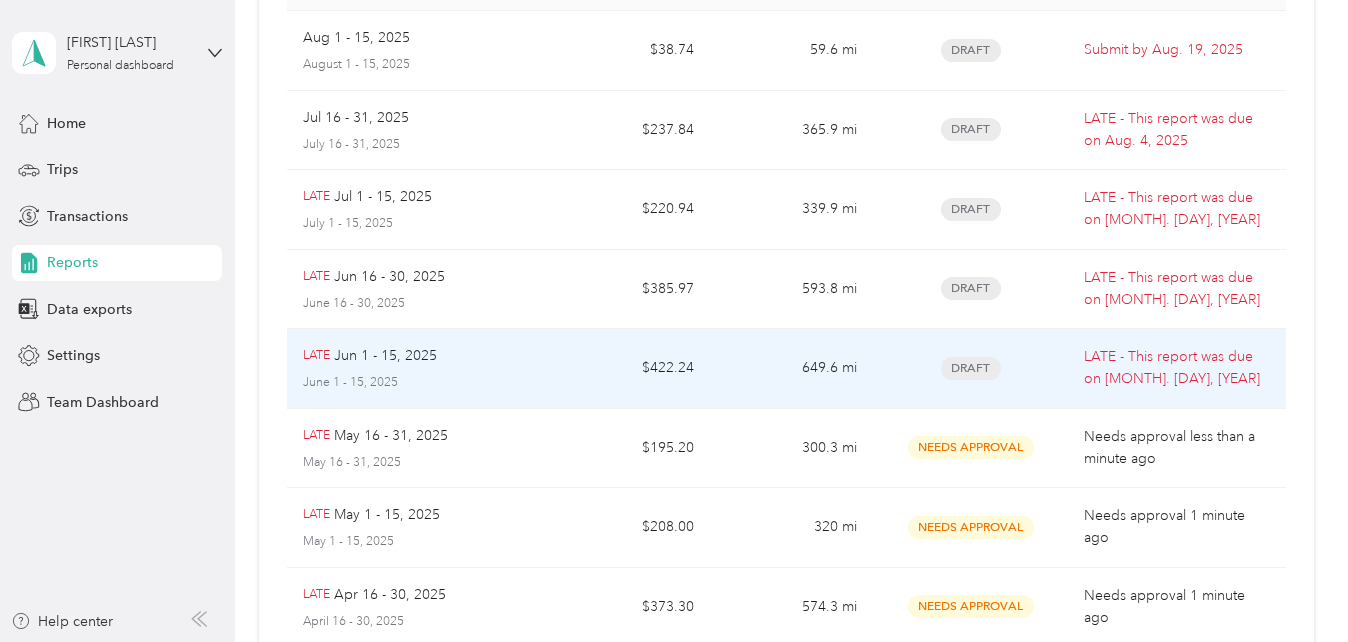 click on "Draft" at bounding box center (971, 368) 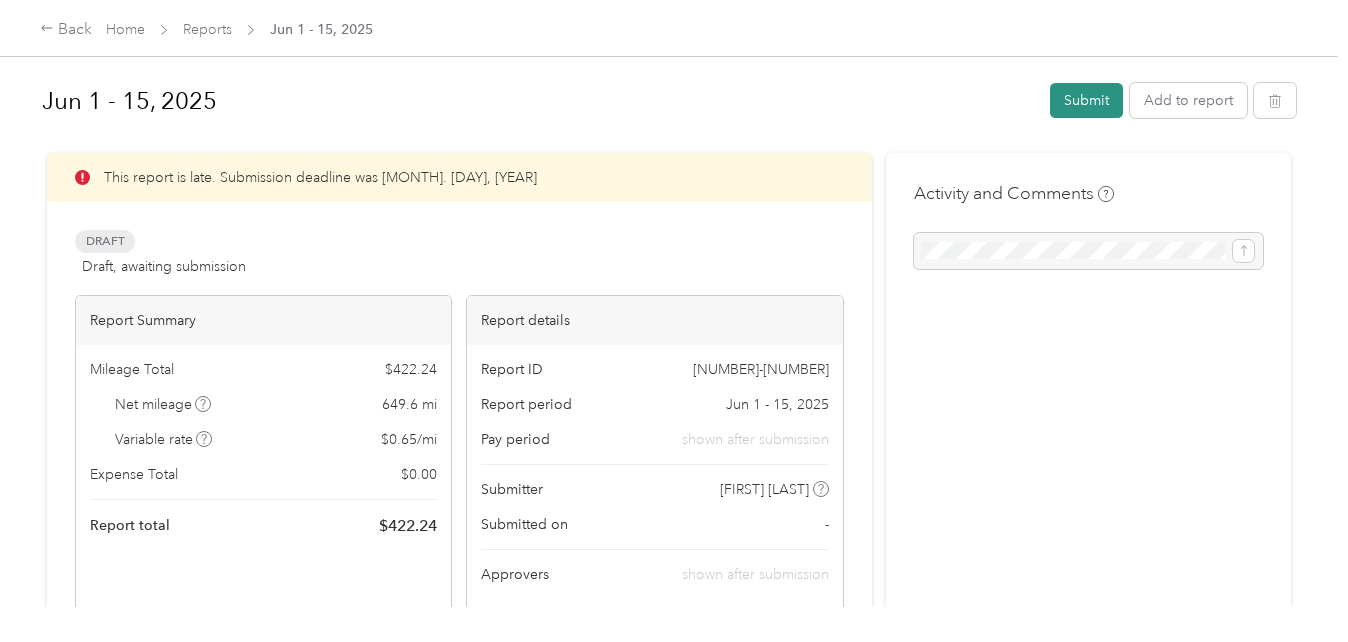 click on "Submit" at bounding box center (1086, 100) 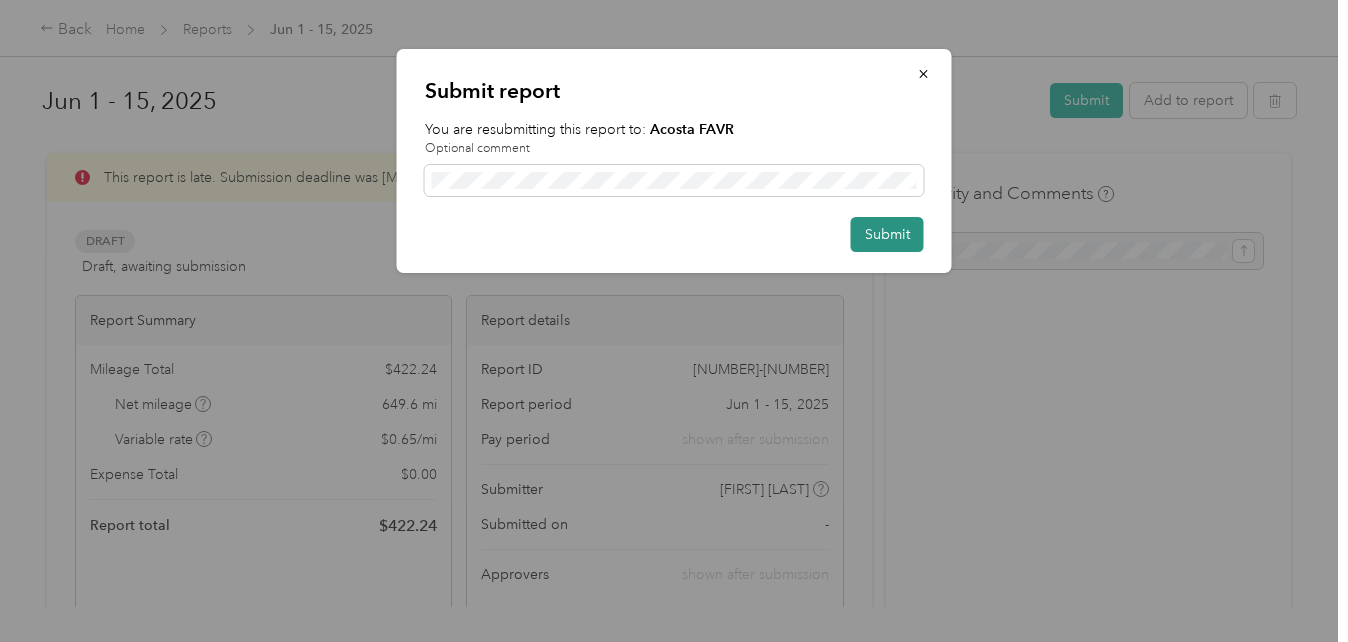 click on "Submit" at bounding box center [887, 234] 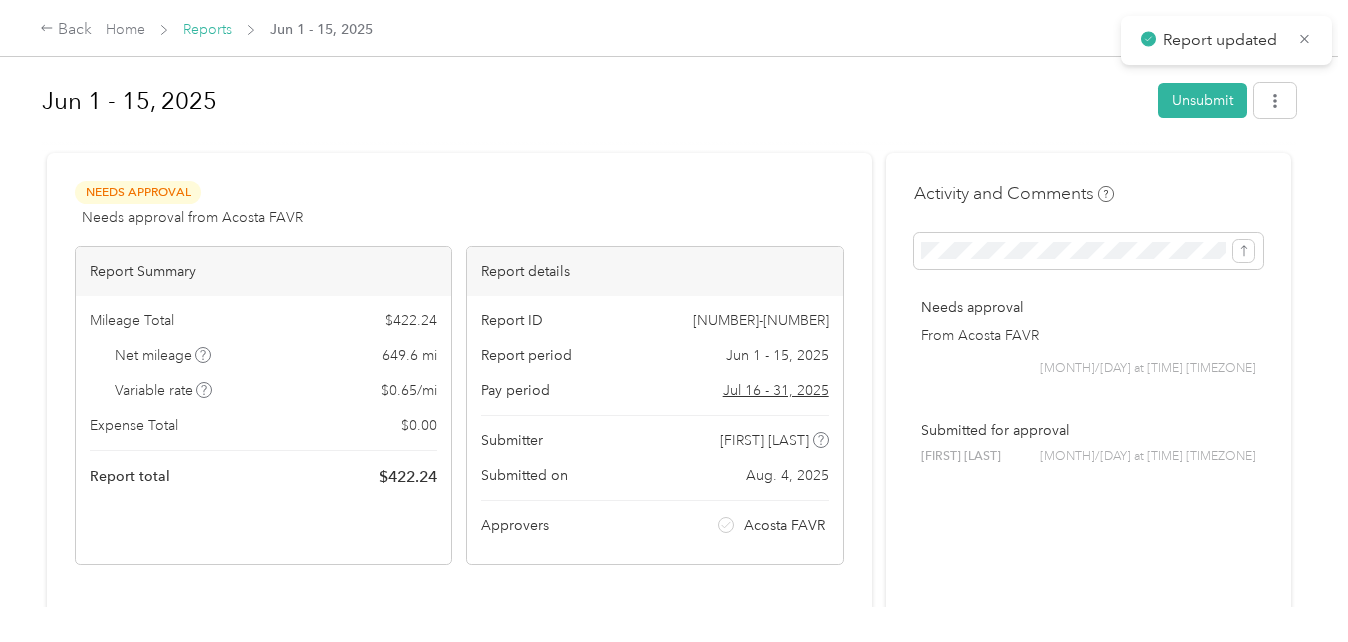 click on "Reports" at bounding box center [207, 29] 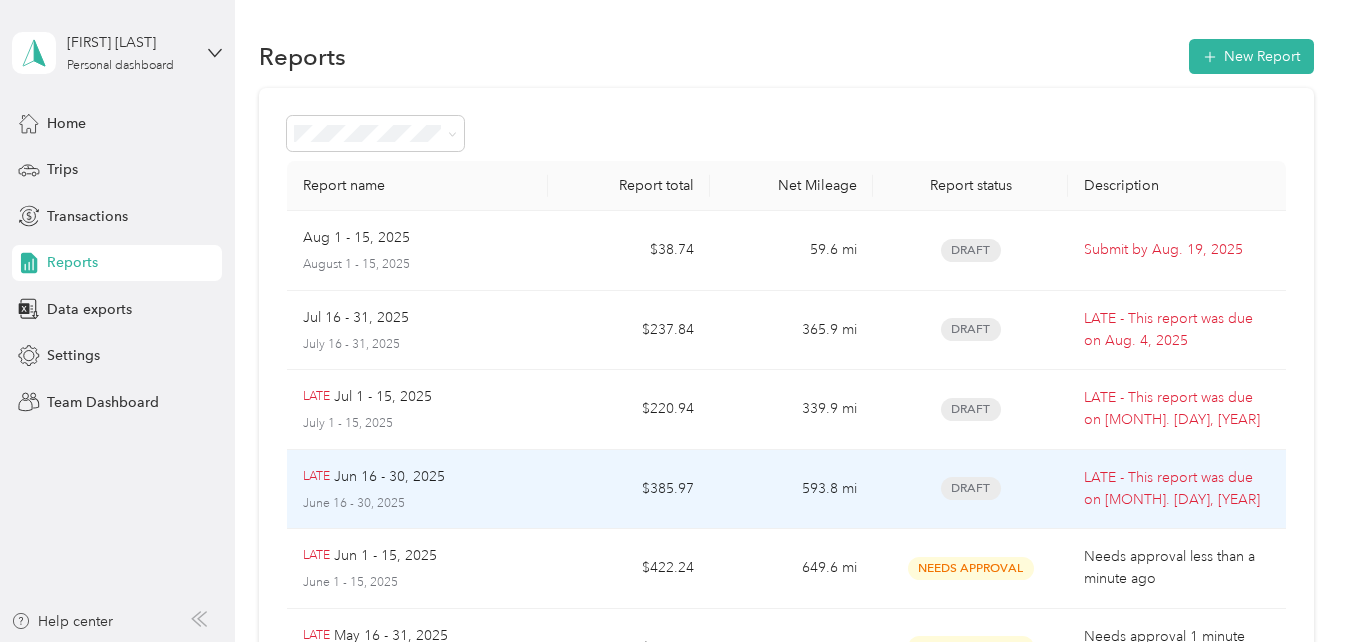 click on "Draft" at bounding box center [971, 488] 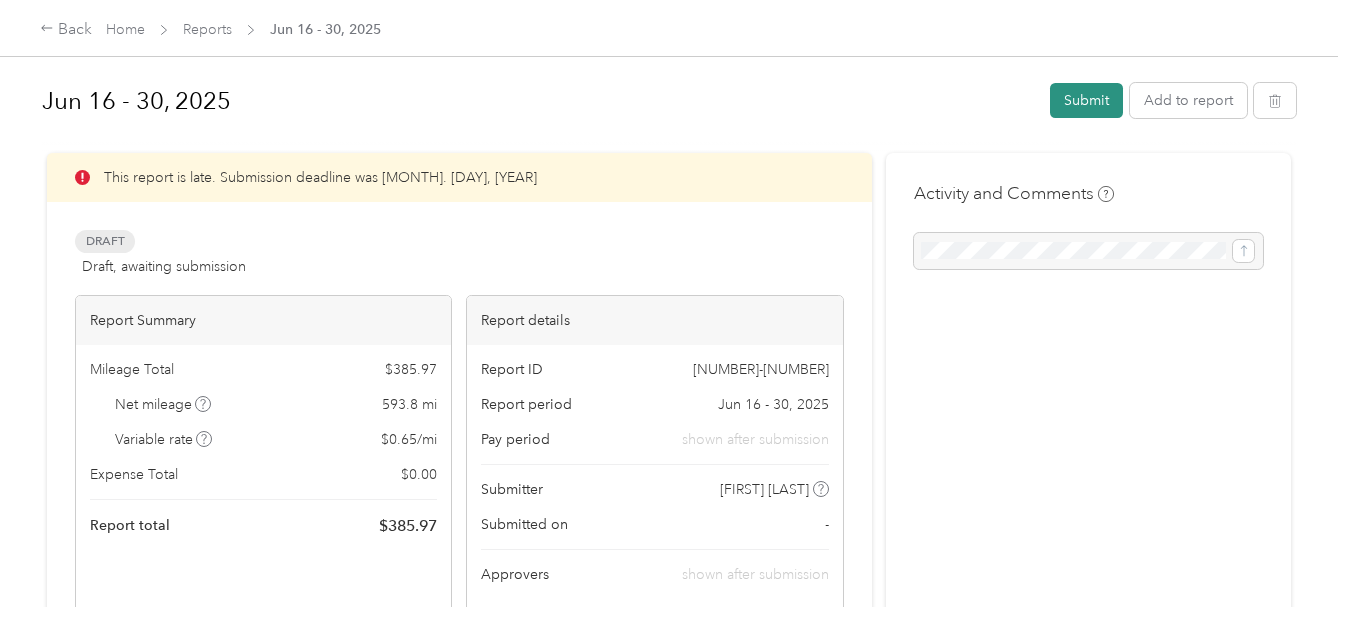 click on "Submit" at bounding box center [1086, 100] 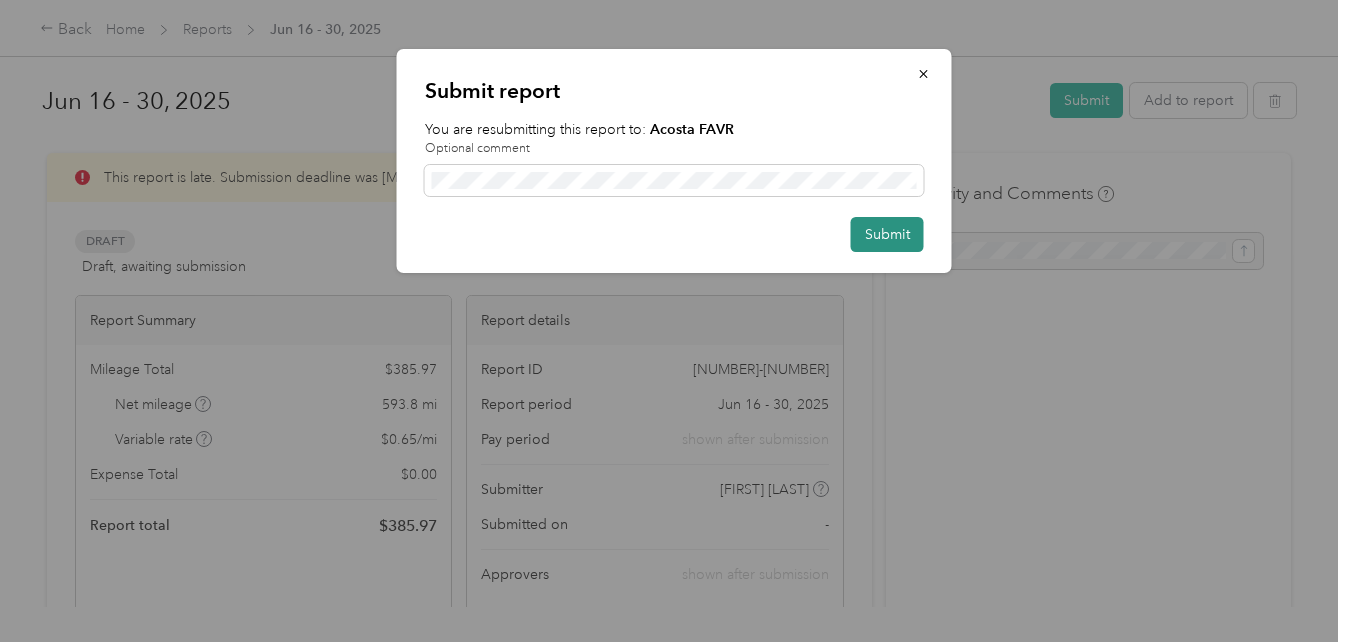 click on "Submit" at bounding box center (887, 234) 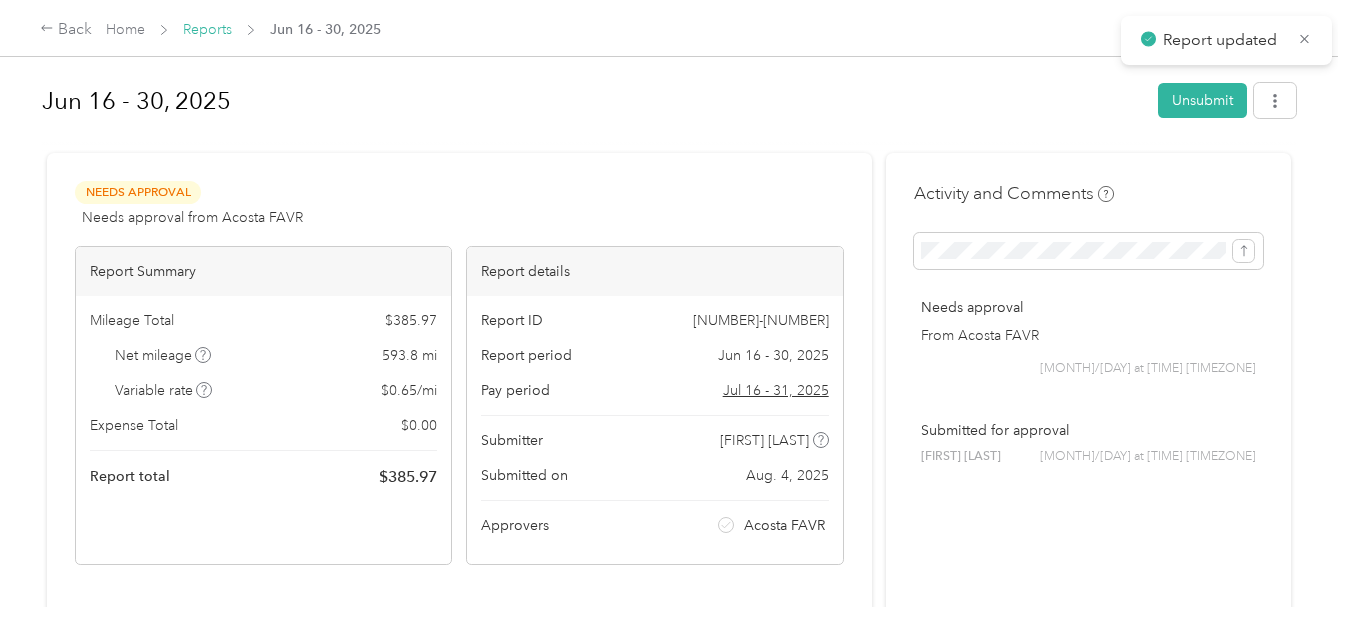 click on "Reports" at bounding box center [207, 29] 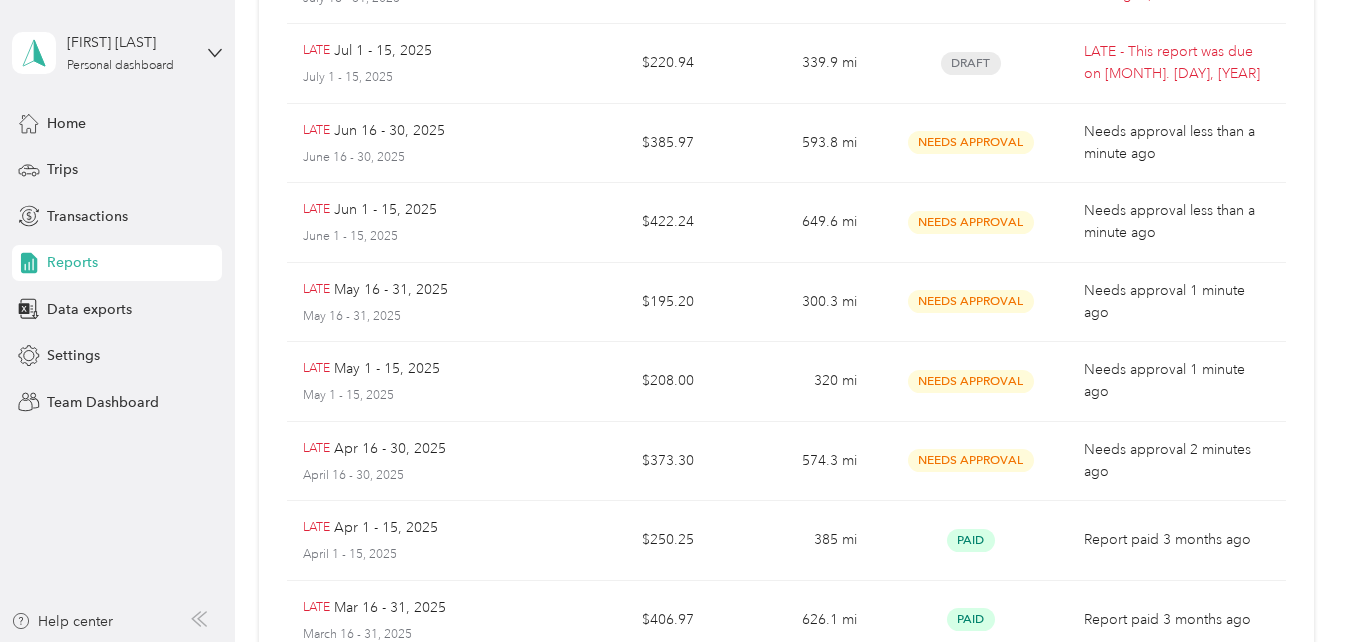 scroll, scrollTop: 200, scrollLeft: 0, axis: vertical 